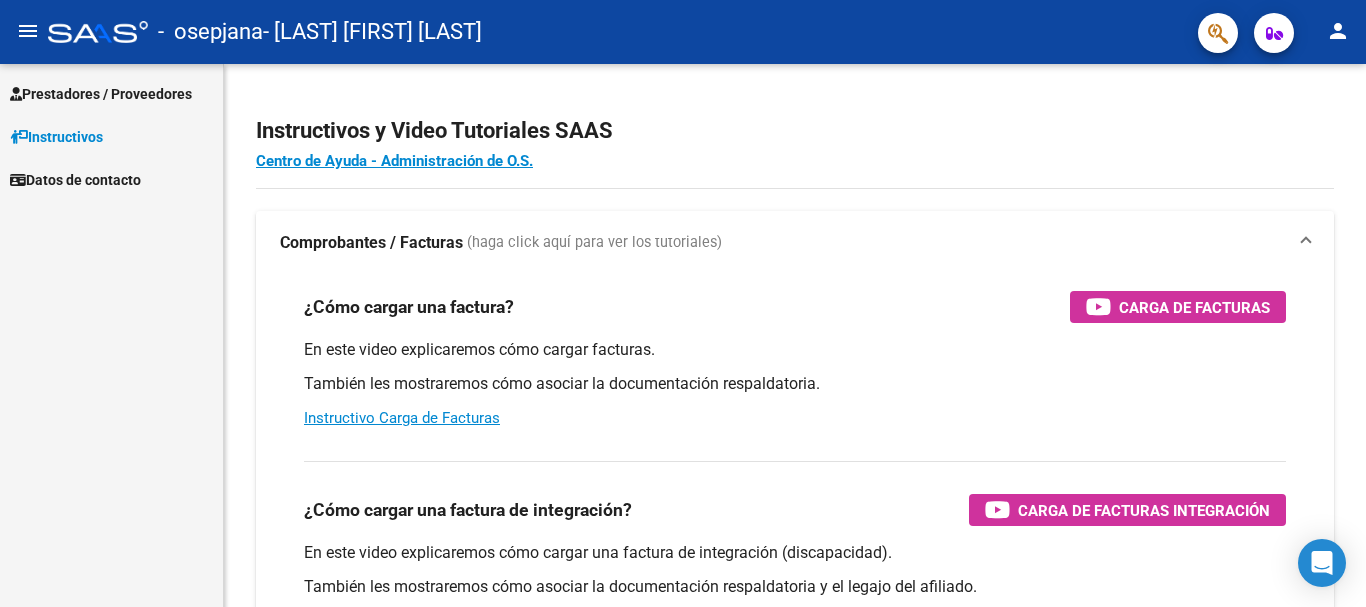 scroll, scrollTop: 0, scrollLeft: 0, axis: both 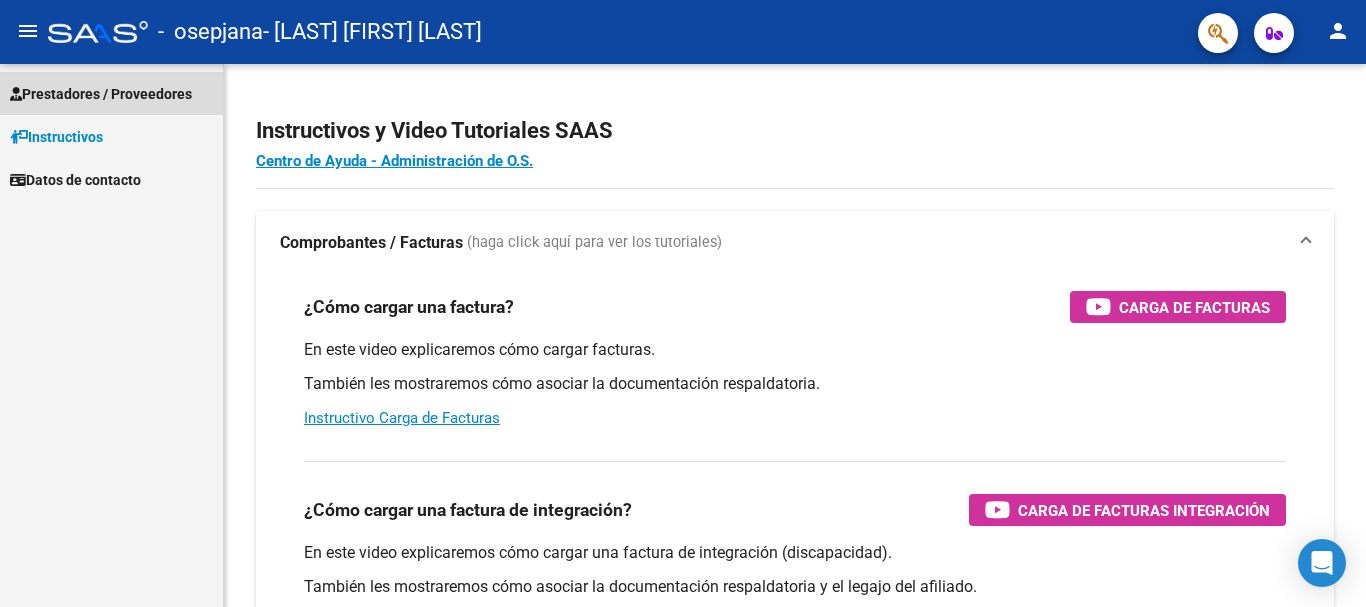 click on "Prestadores / Proveedores" at bounding box center (101, 94) 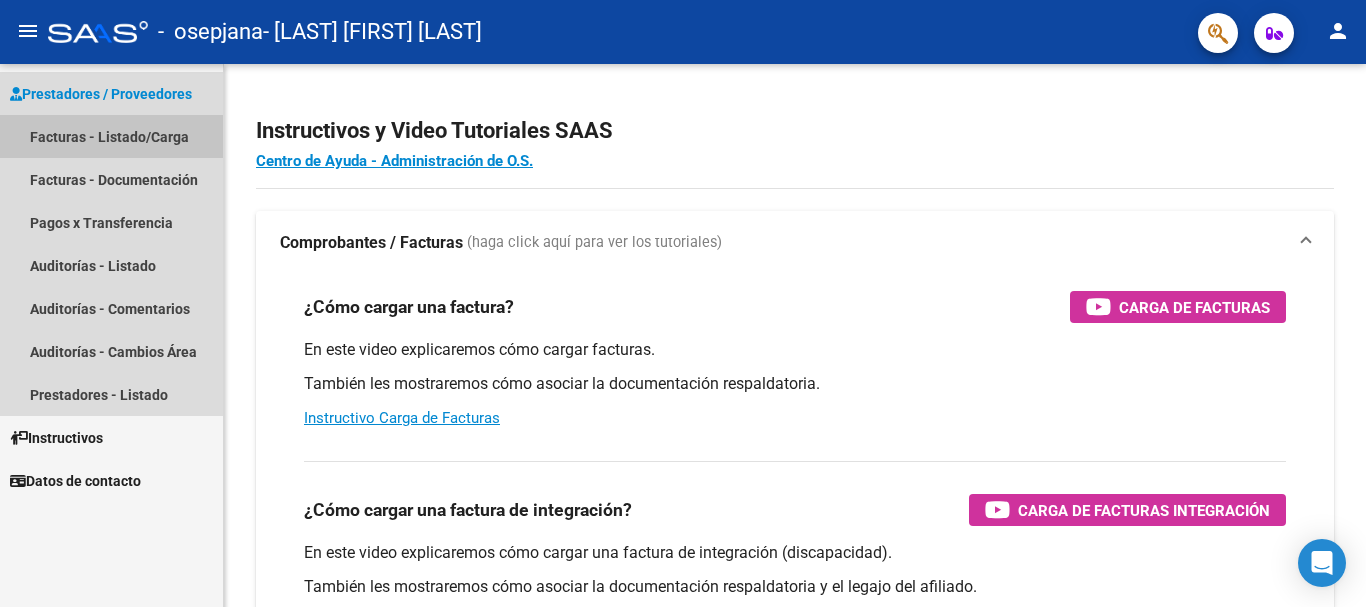 click on "Facturas - Listado/Carga" at bounding box center (111, 136) 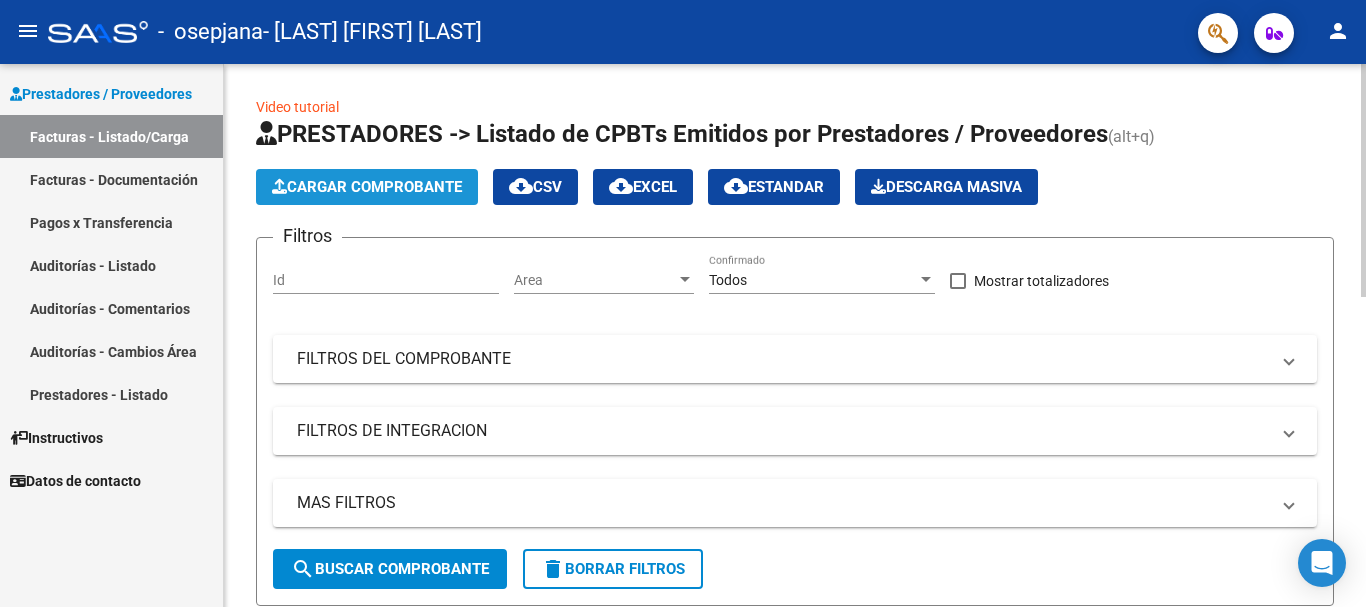 click on "Cargar Comprobante" 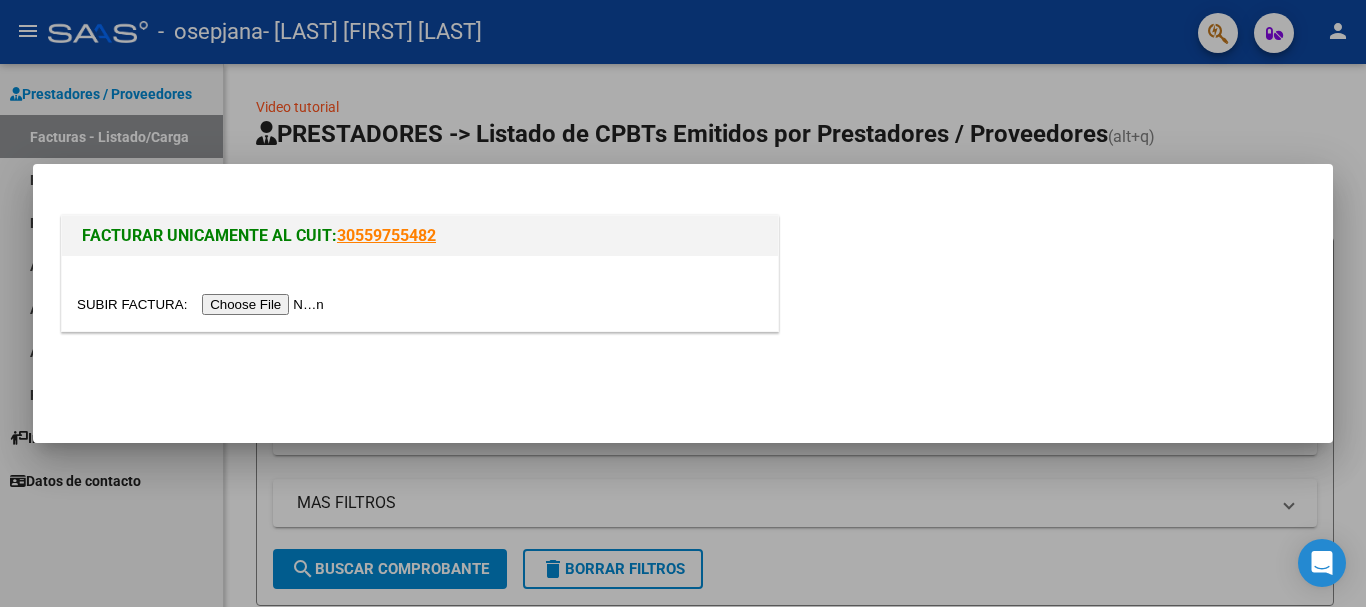 click at bounding box center [203, 304] 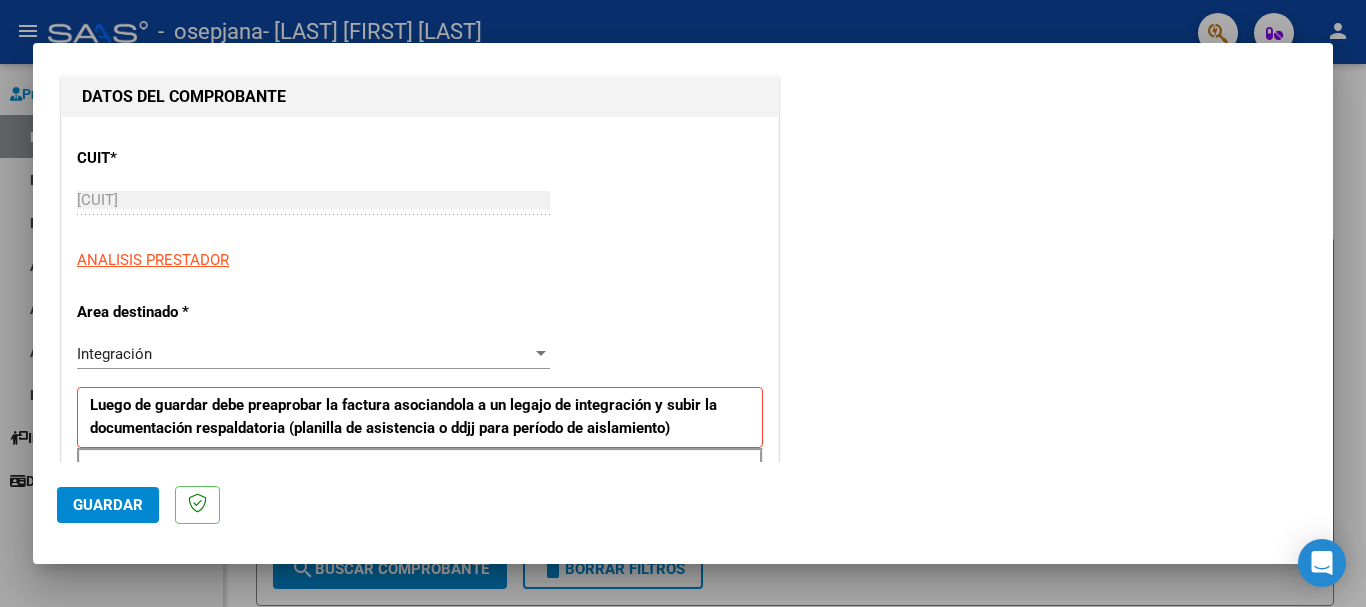 scroll, scrollTop: 300, scrollLeft: 0, axis: vertical 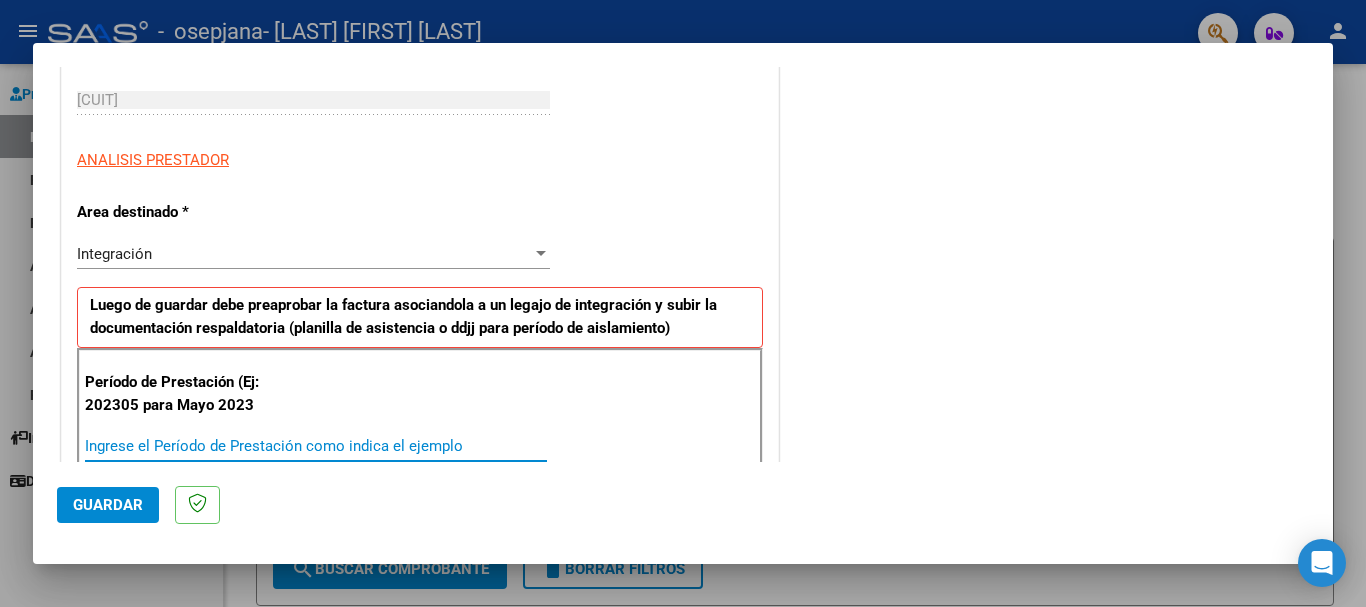click on "Ingrese el Período de Prestación como indica el ejemplo" at bounding box center [316, 446] 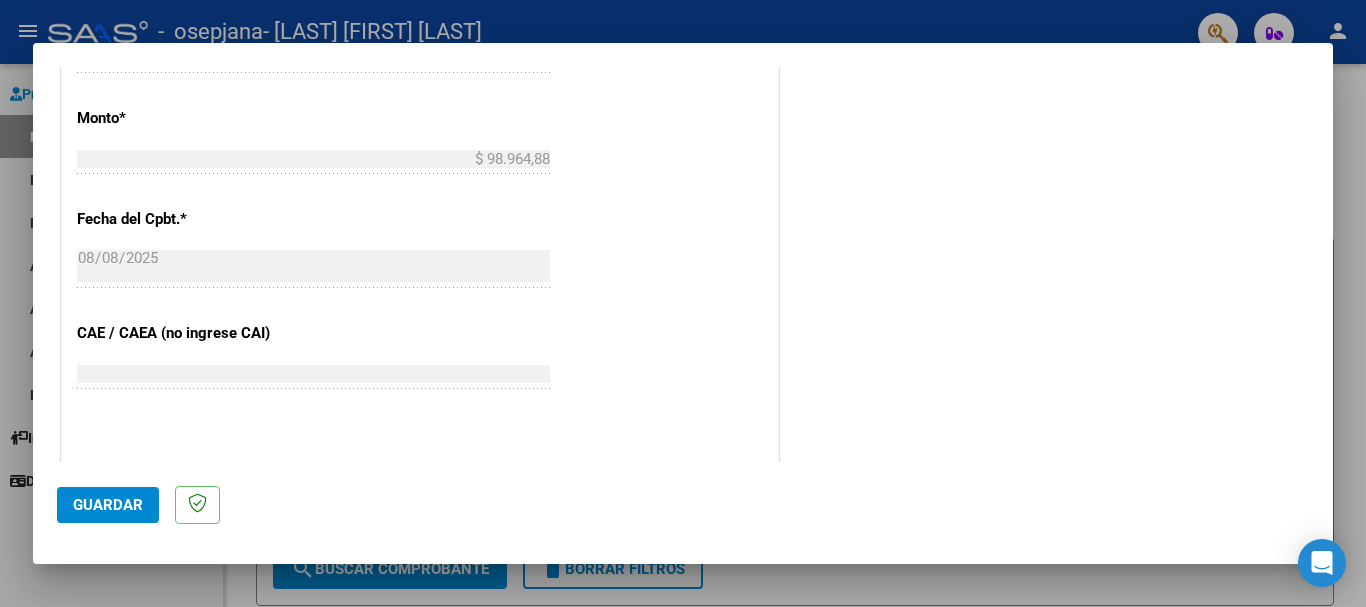 scroll, scrollTop: 1100, scrollLeft: 0, axis: vertical 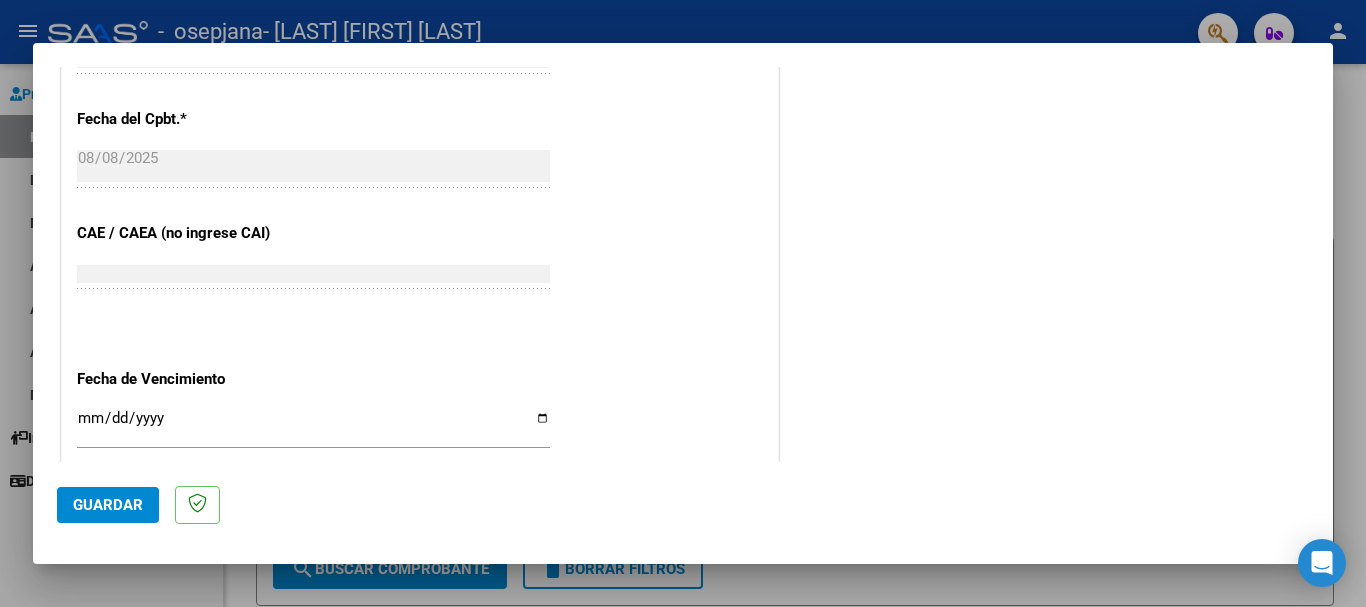 type on "202507" 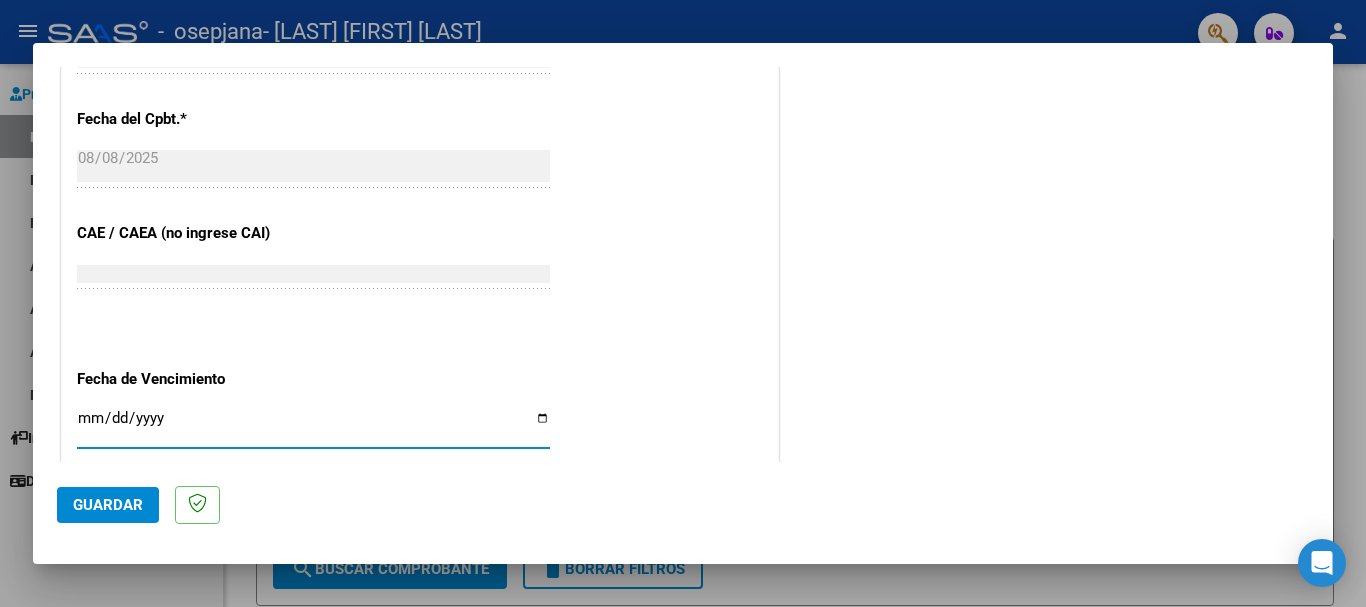 click on "Ingresar la fecha" at bounding box center (313, 426) 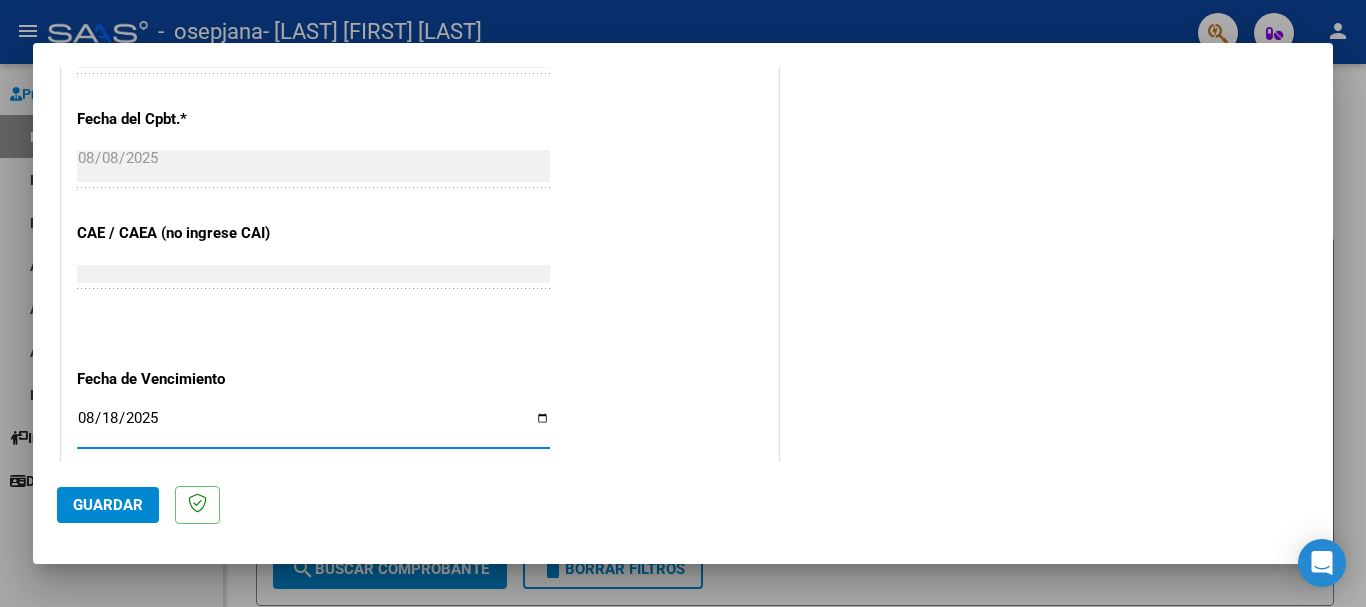 type on "2025-08-18" 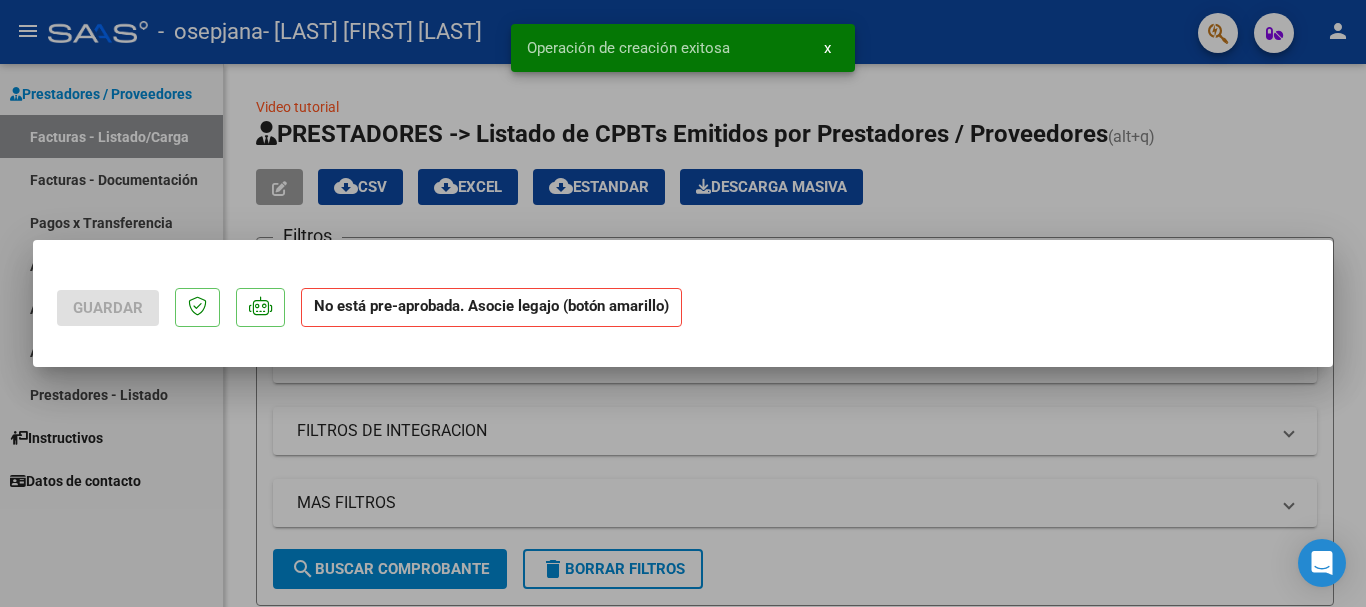 scroll, scrollTop: 0, scrollLeft: 0, axis: both 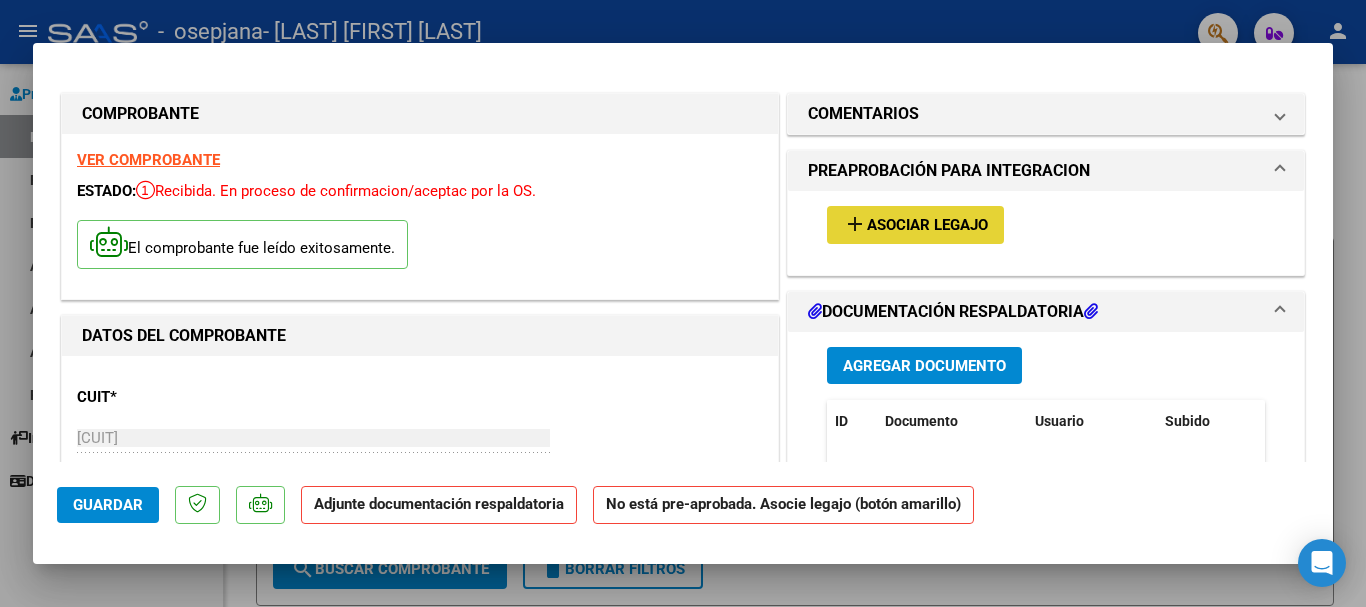 click on "Asociar Legajo" at bounding box center (927, 226) 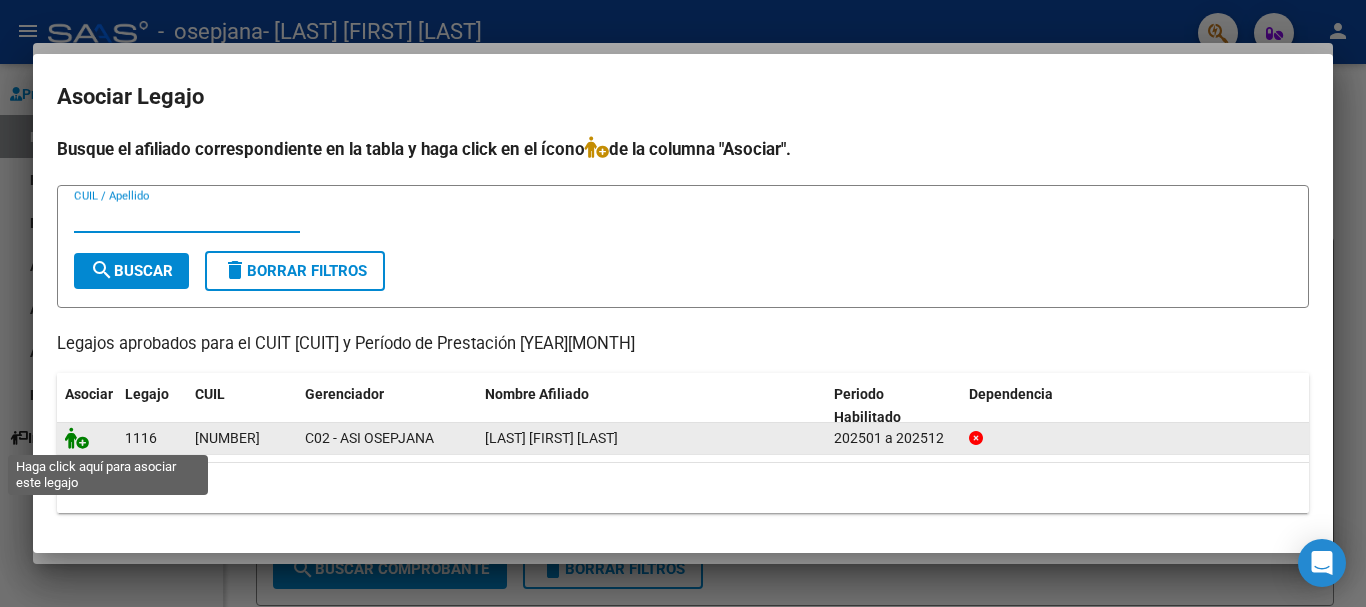 click 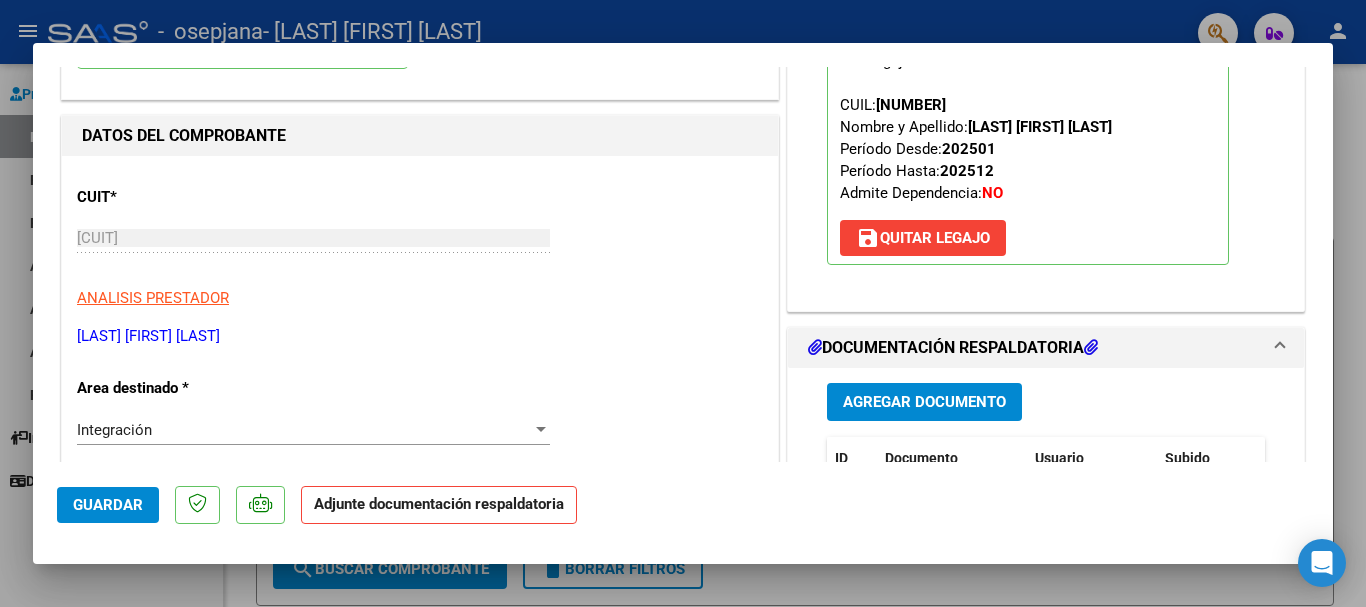 scroll, scrollTop: 300, scrollLeft: 0, axis: vertical 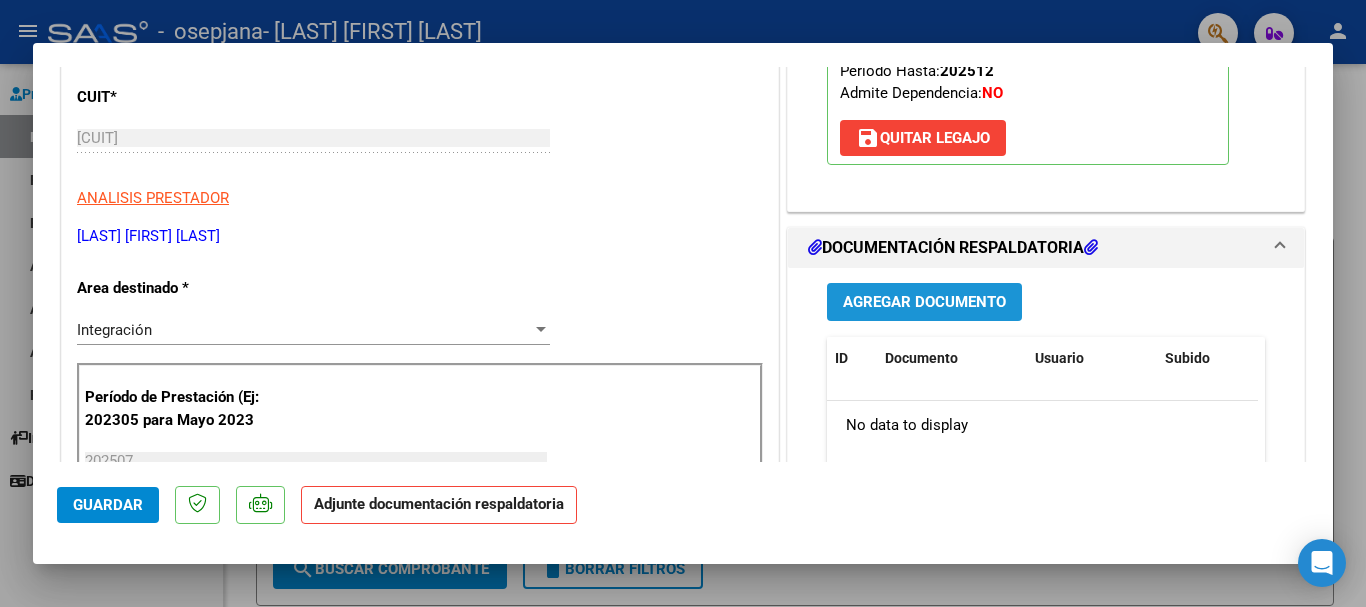 click on "Agregar Documento" at bounding box center [924, 303] 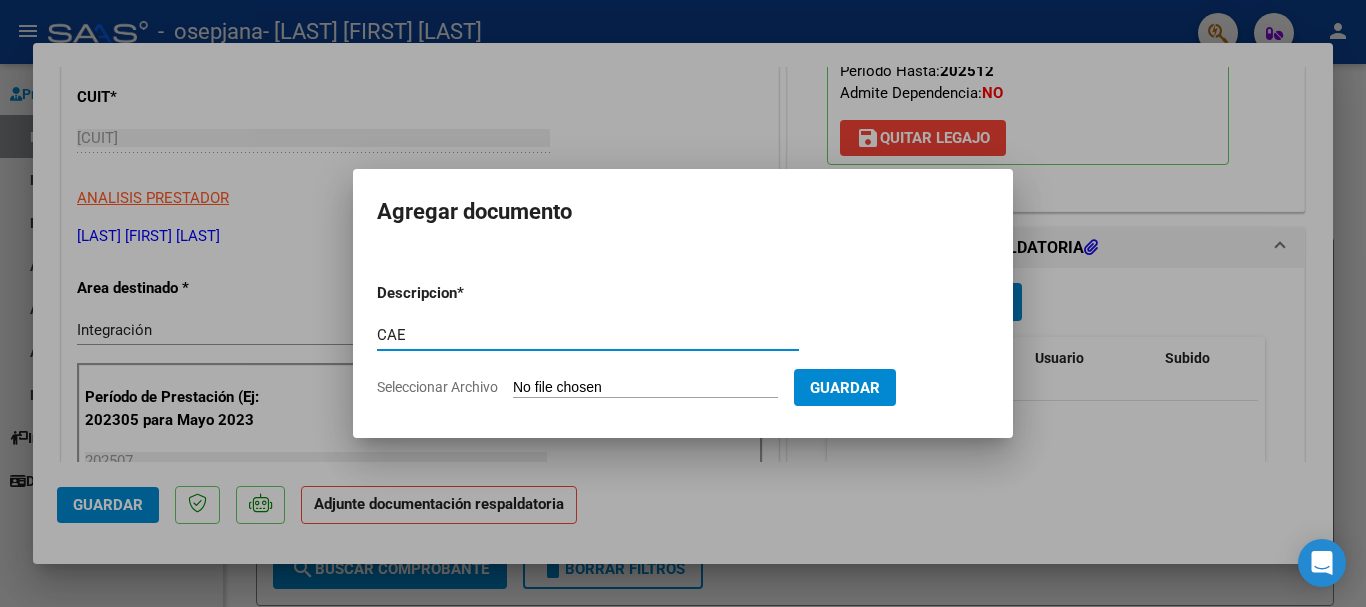 type on "CAE" 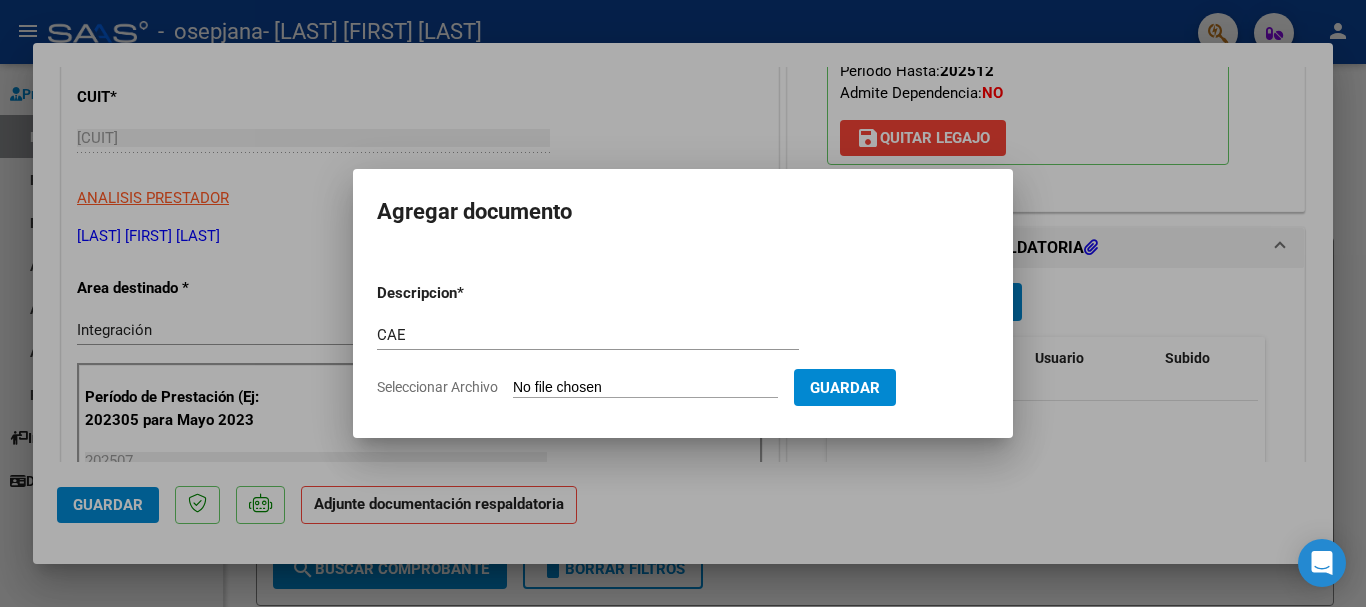click on "Seleccionar Archivo" 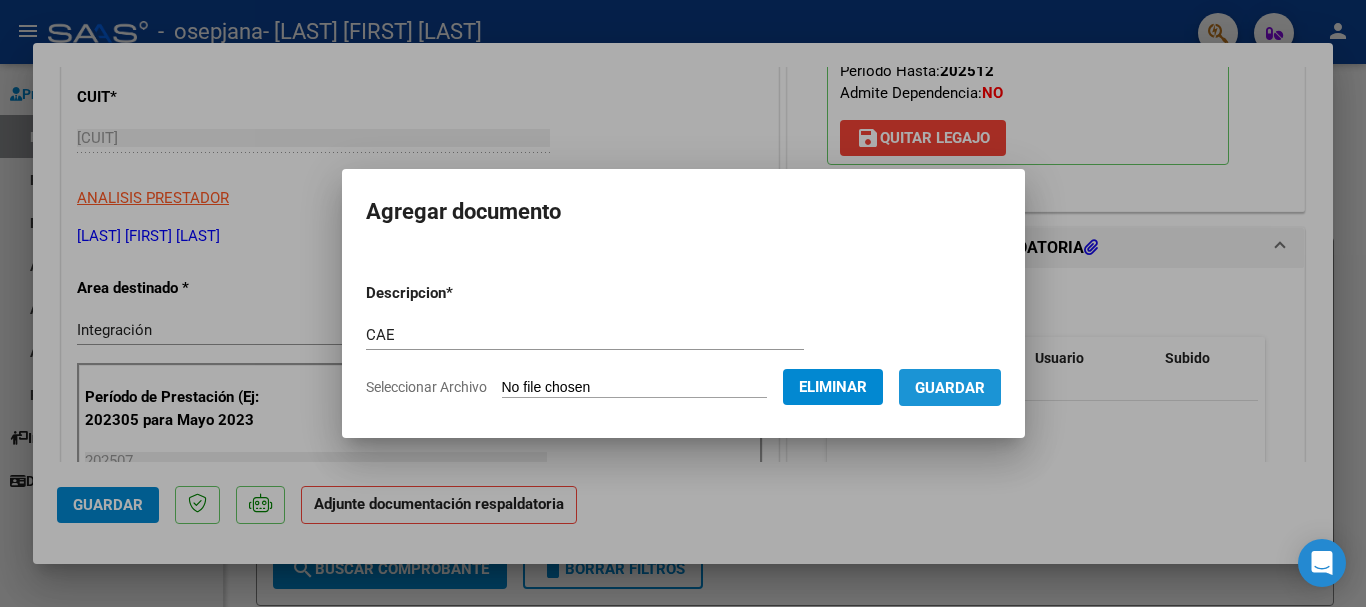click on "Guardar" at bounding box center [950, 387] 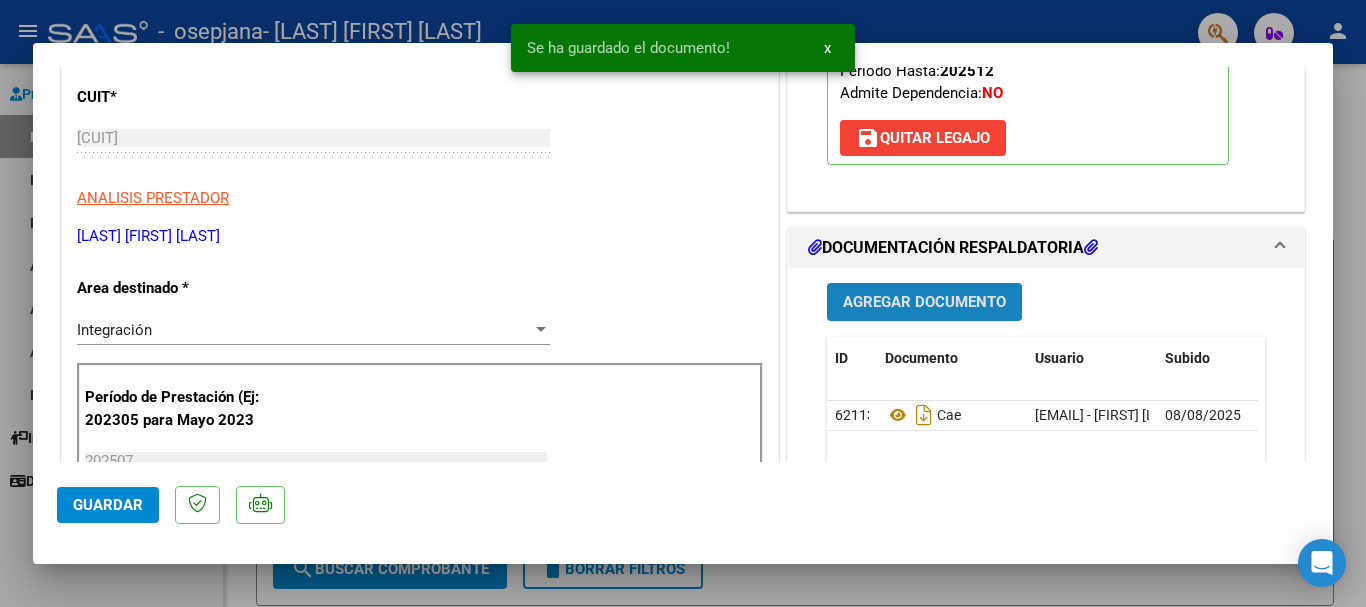 click on "Agregar Documento" at bounding box center (924, 301) 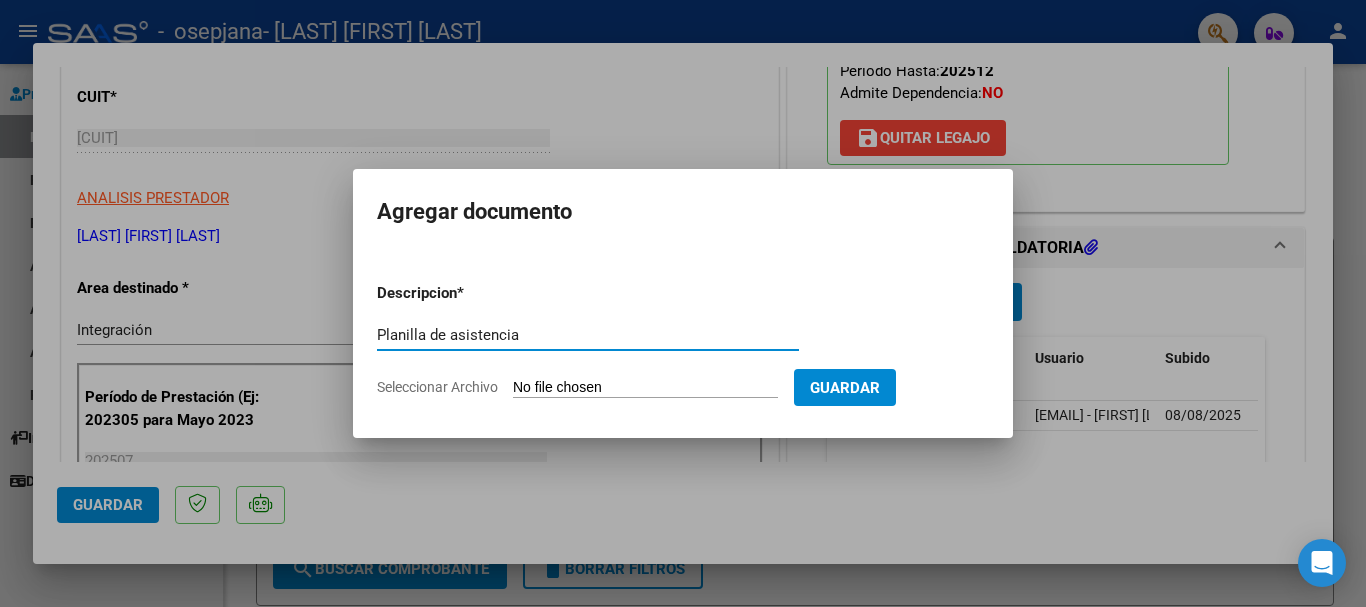 type on "Planilla de asistencia" 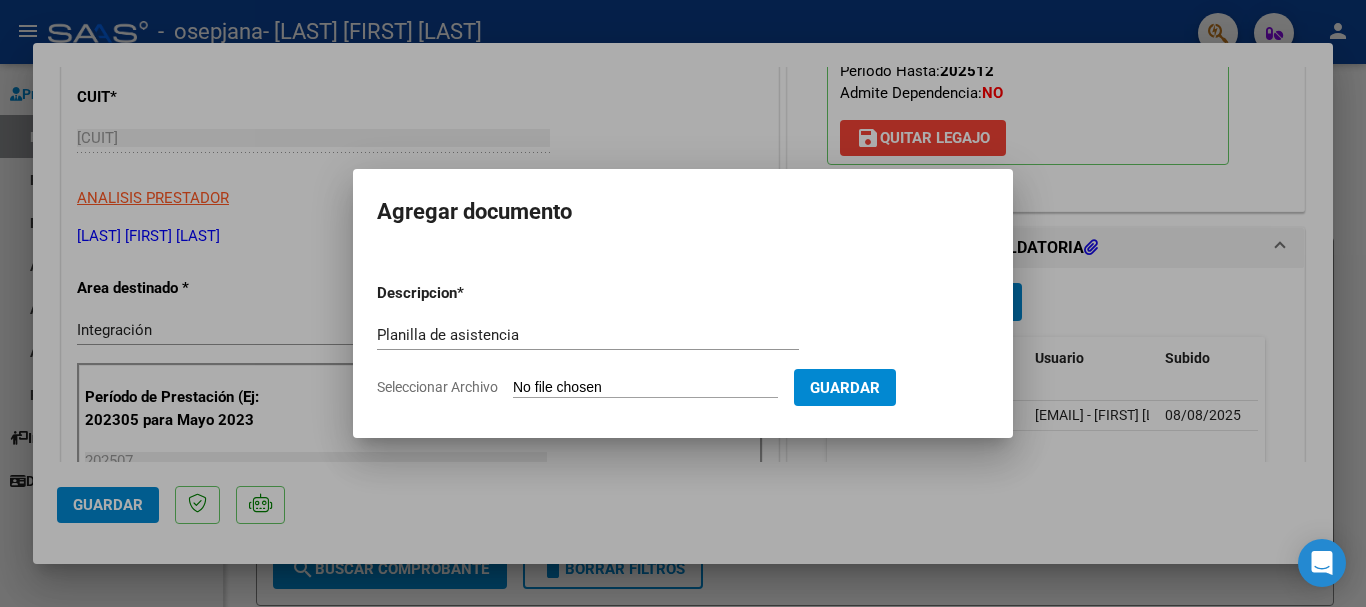 click on "Descripcion  *   Planilla de asistencia Escriba aquí una descripcion  Seleccionar Archivo Guardar" at bounding box center [683, 340] 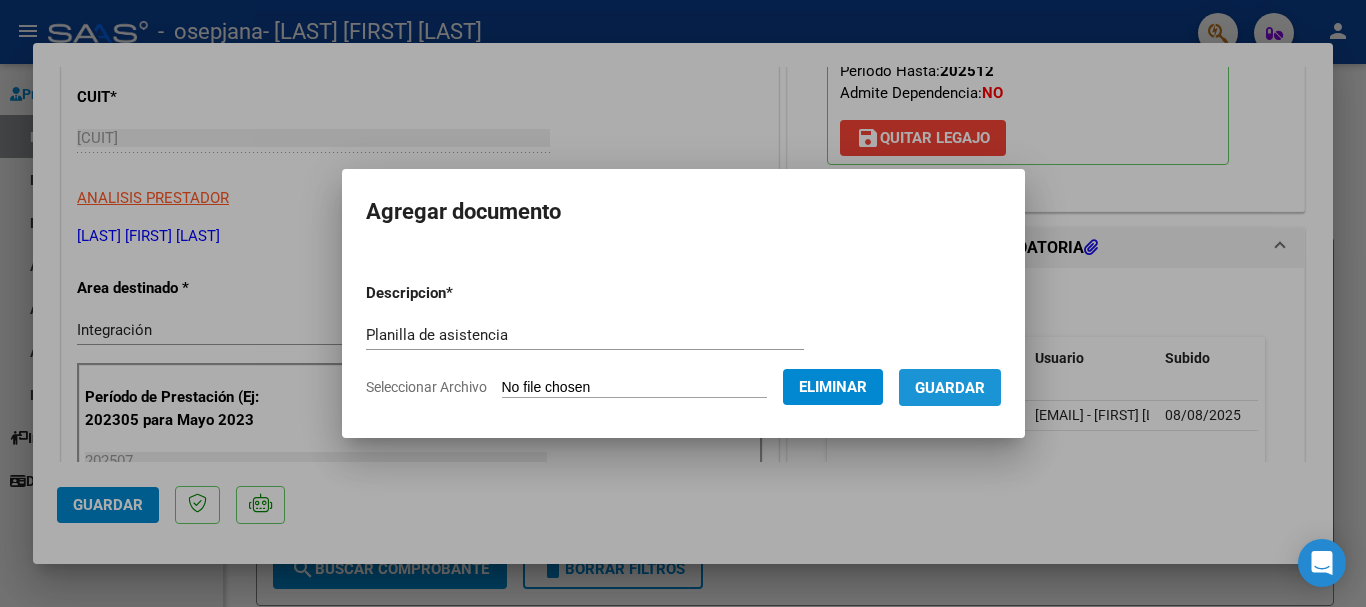 click on "Guardar" at bounding box center [950, 388] 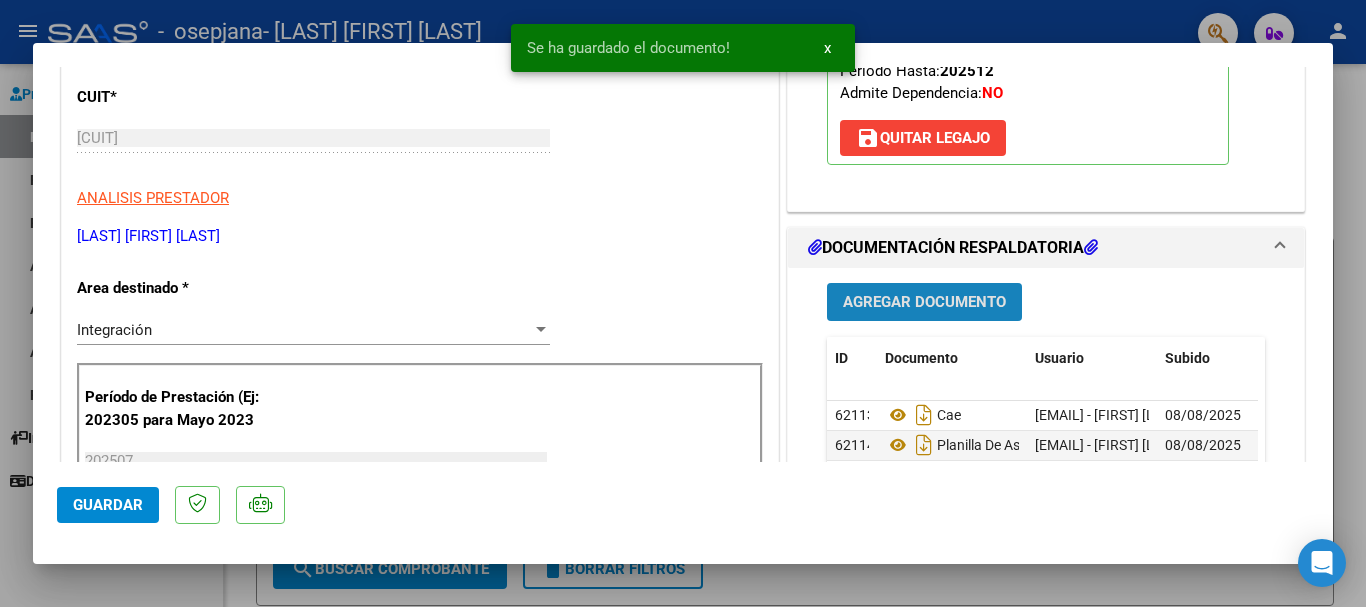 click on "Agregar Documento" at bounding box center [924, 303] 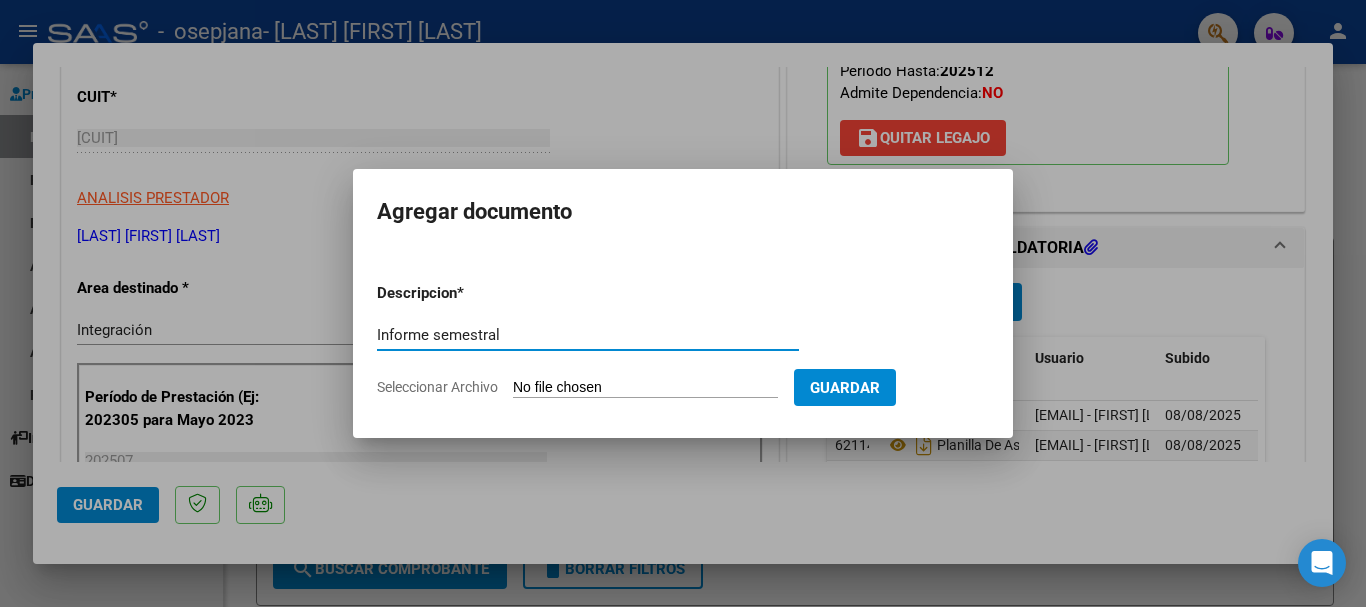 type on "Informe semestral" 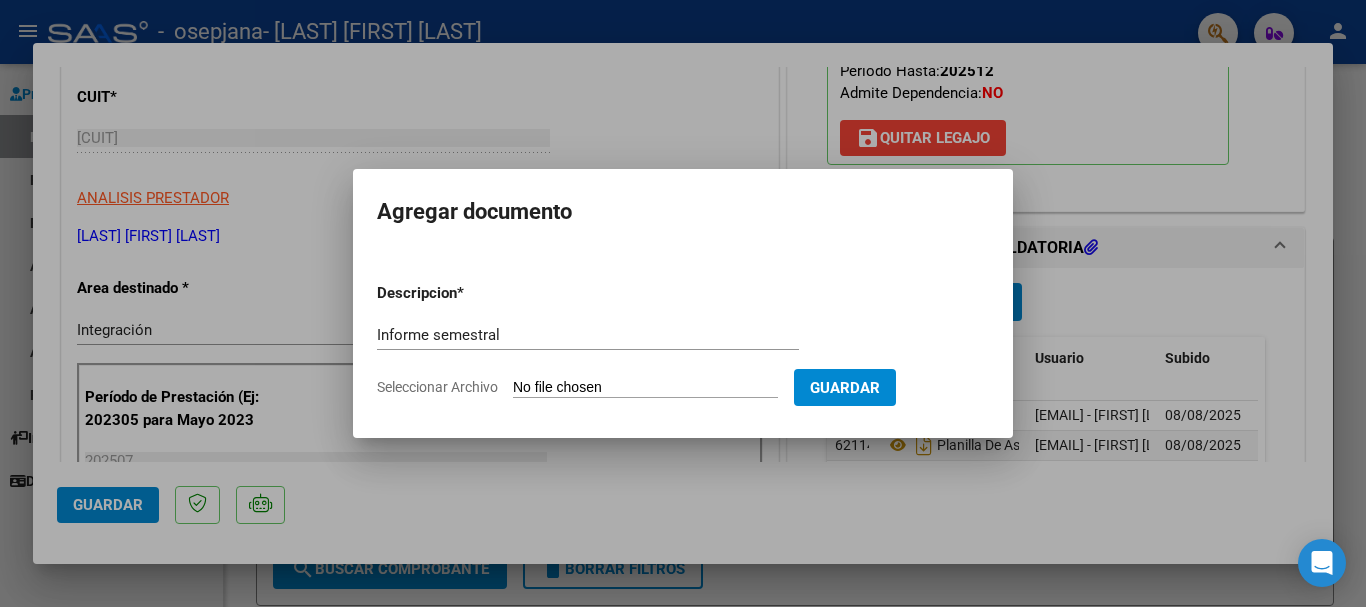 type on "C:\fakepath\[FILENAME] [YEAR] [PERSON].pdf" 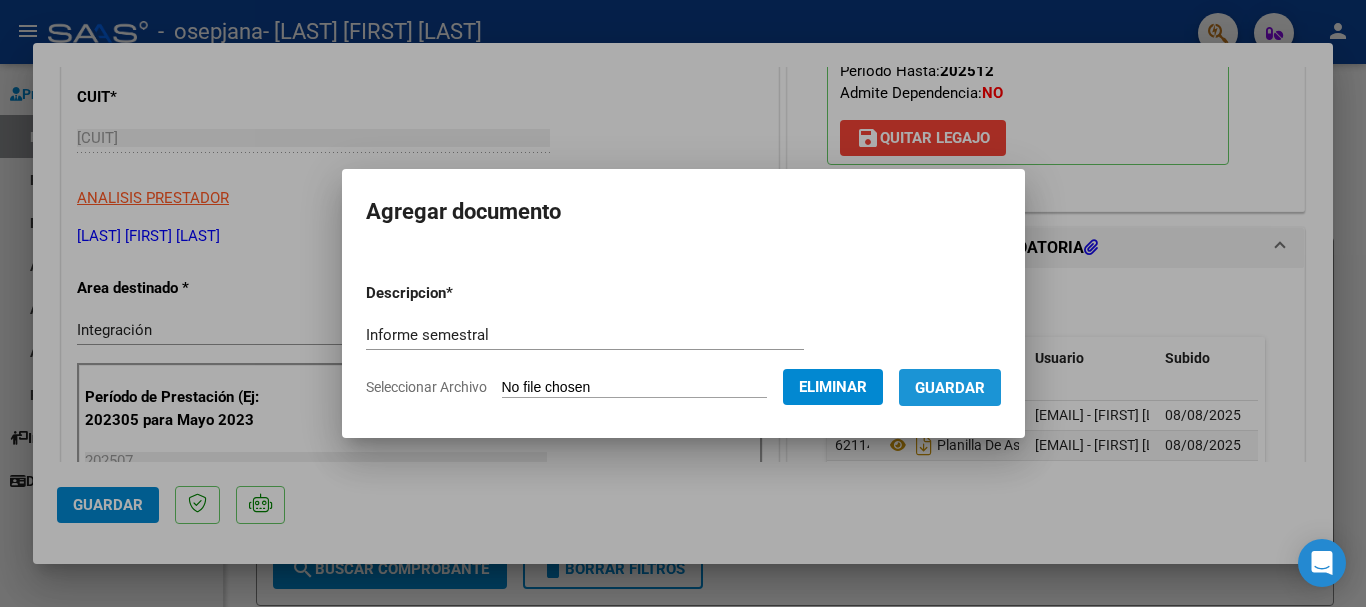 click on "Guardar" at bounding box center (950, 388) 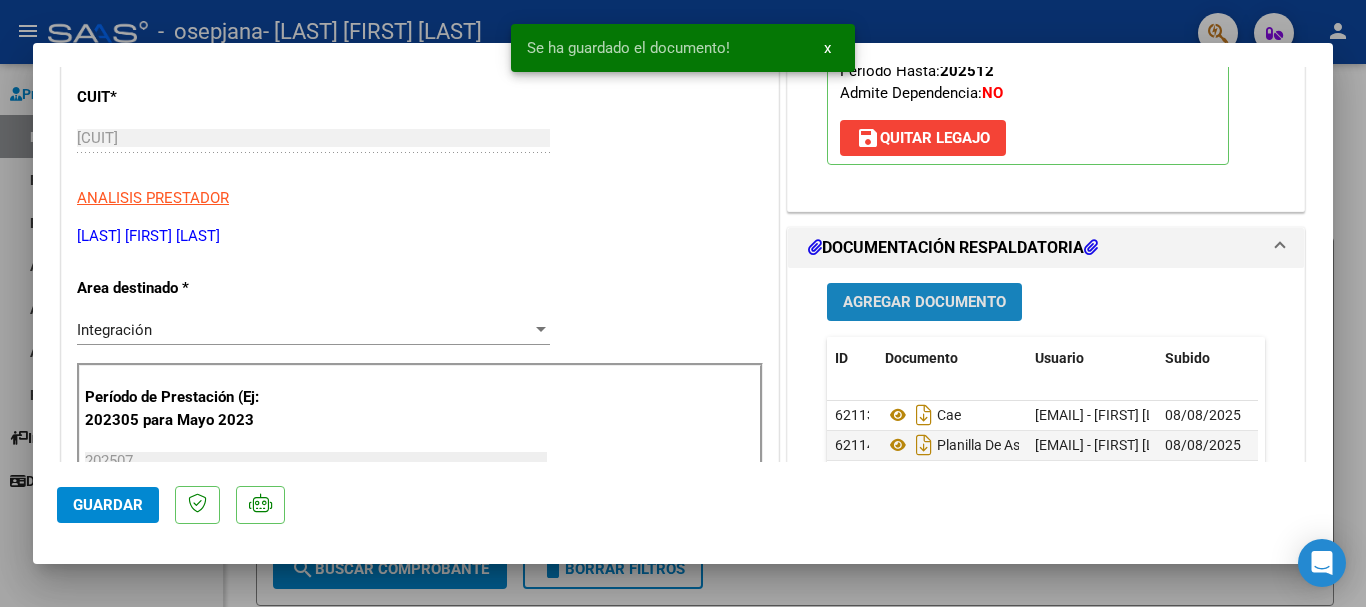click on "Agregar Documento" at bounding box center (924, 303) 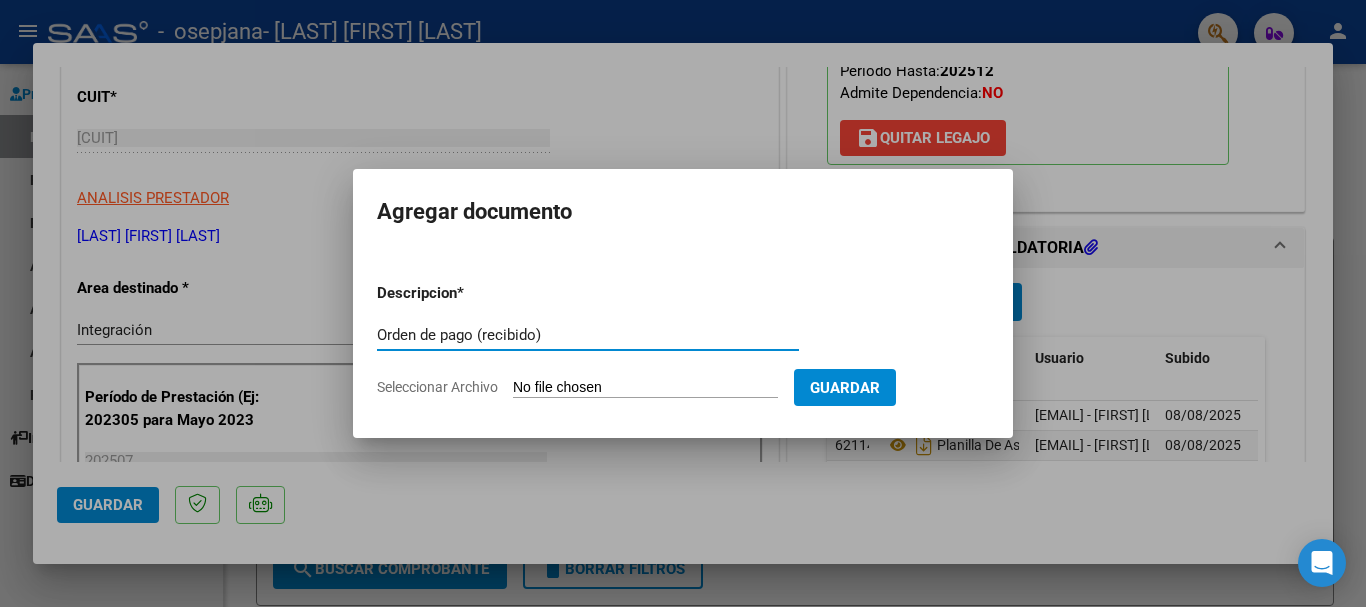 type on "Orden de pago (recibido)" 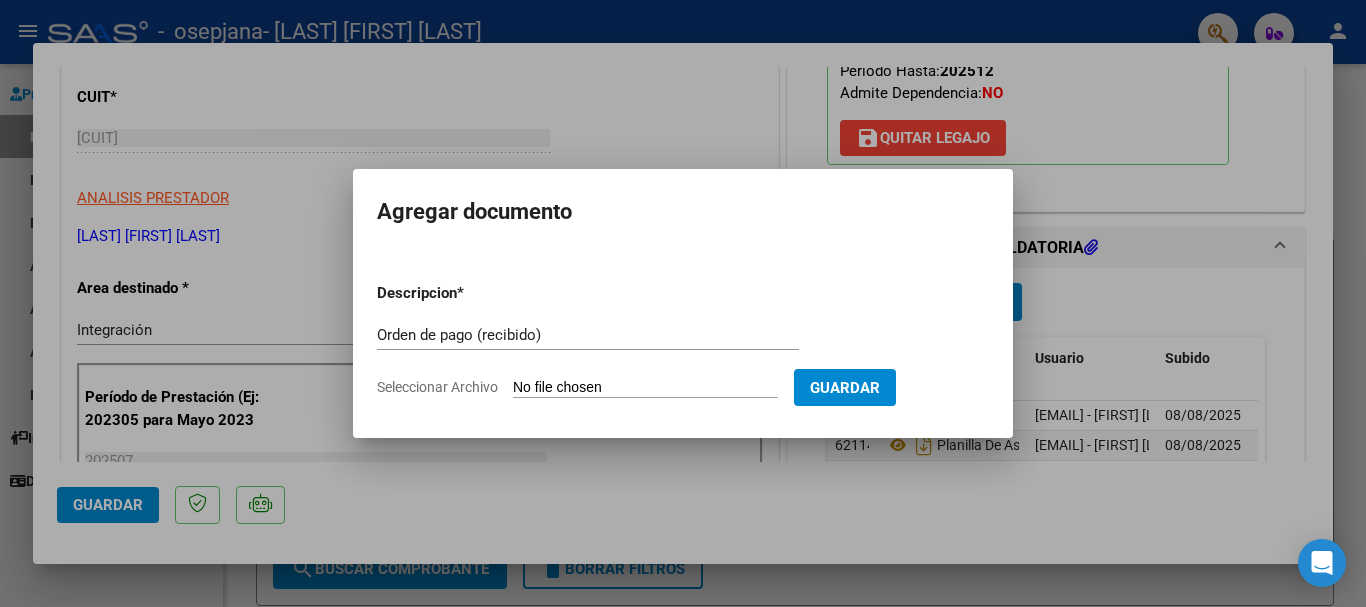 click on "Seleccionar Archivo" 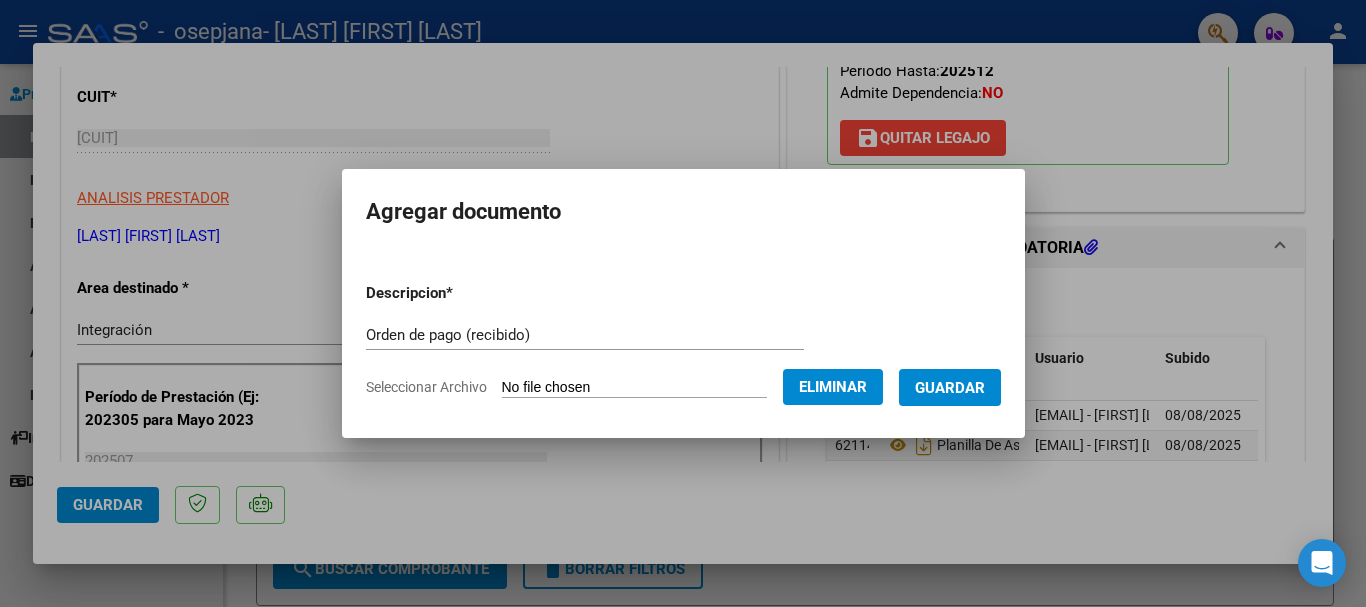 click on "Guardar" at bounding box center (950, 388) 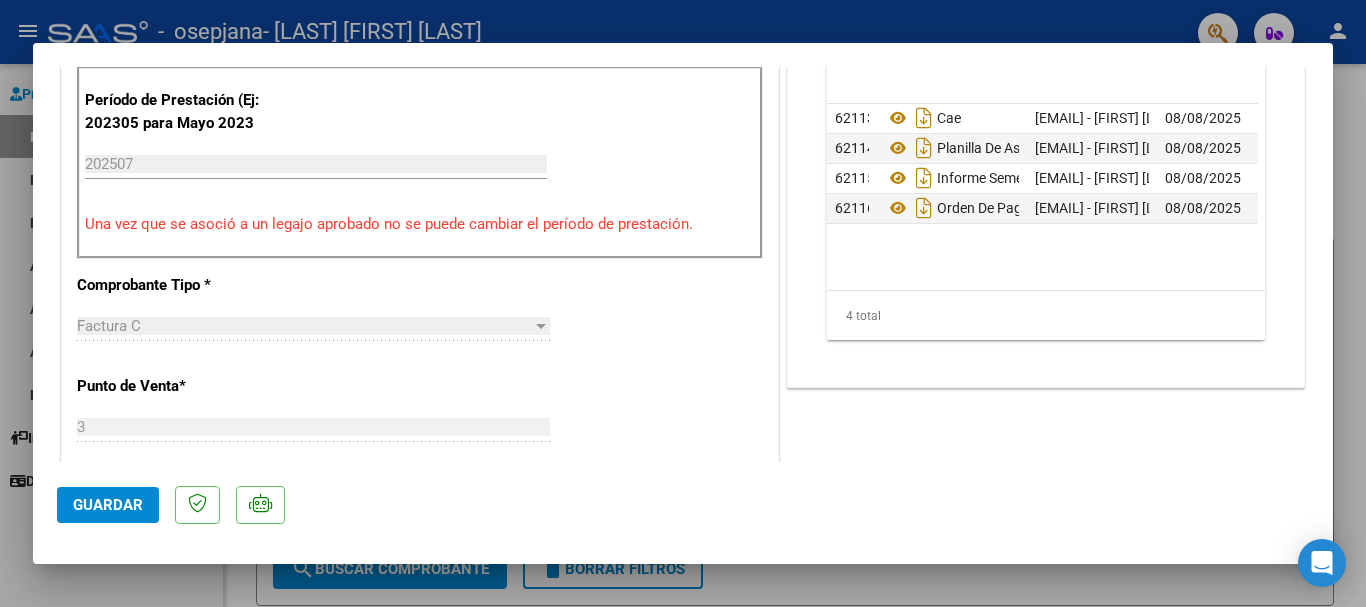 scroll, scrollTop: 600, scrollLeft: 0, axis: vertical 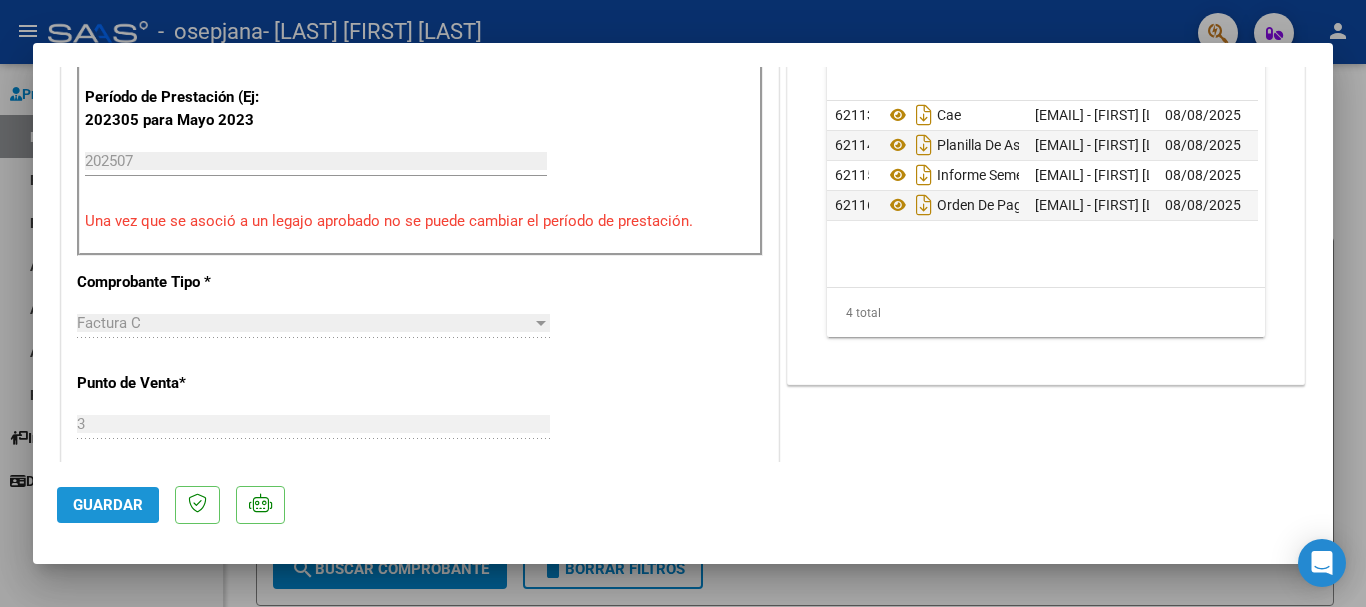click on "Guardar" 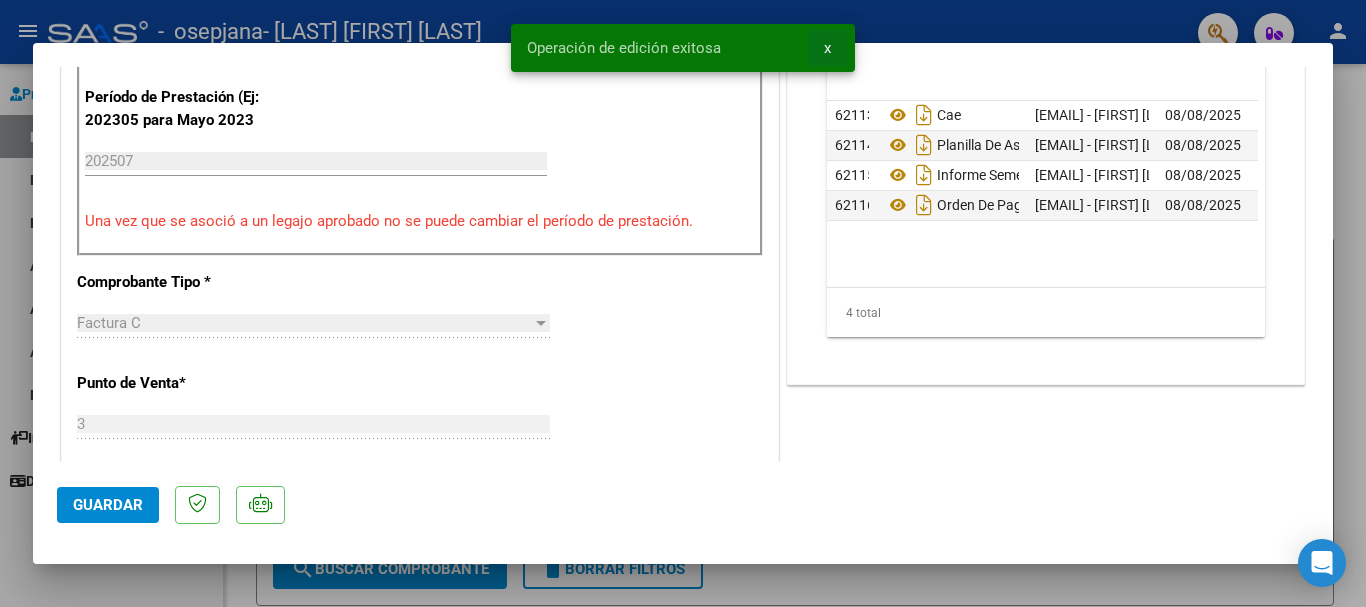 click on "x" at bounding box center (827, 48) 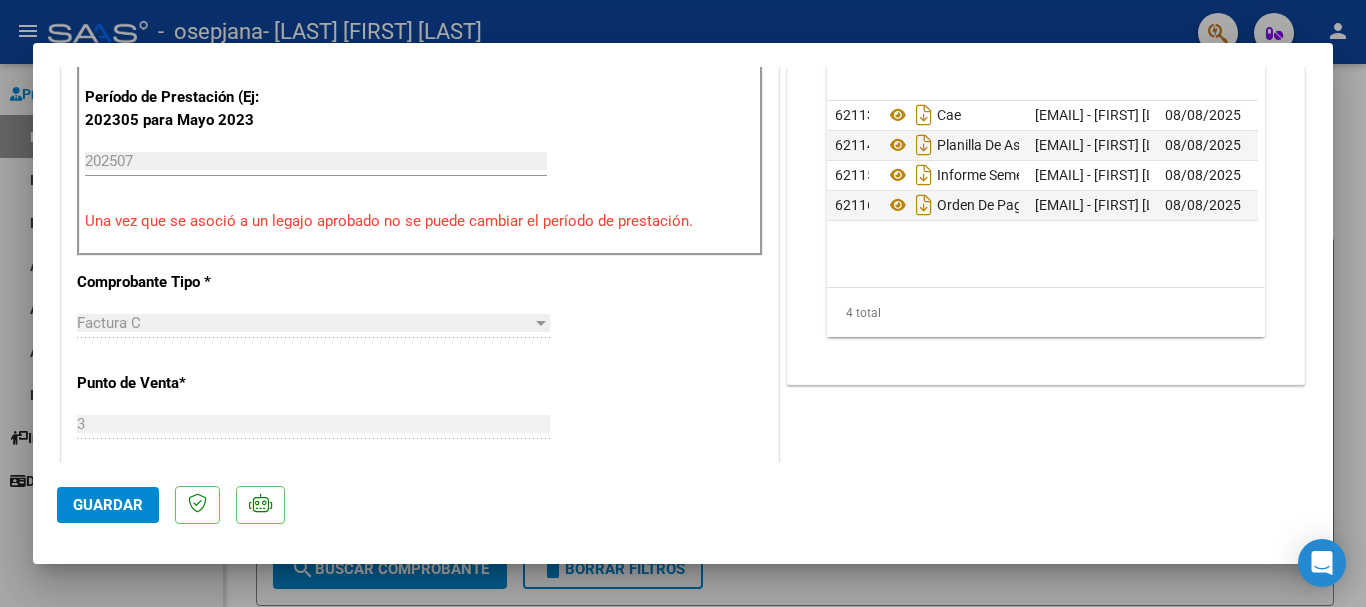click at bounding box center [683, 303] 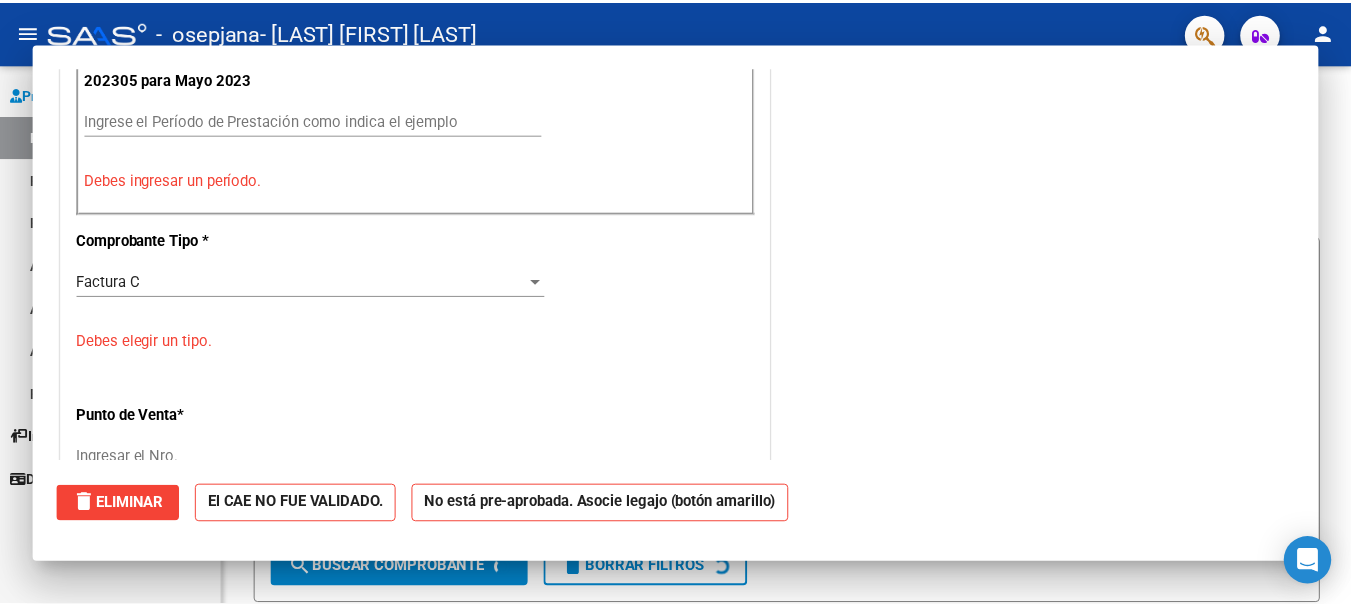 scroll, scrollTop: 0, scrollLeft: 0, axis: both 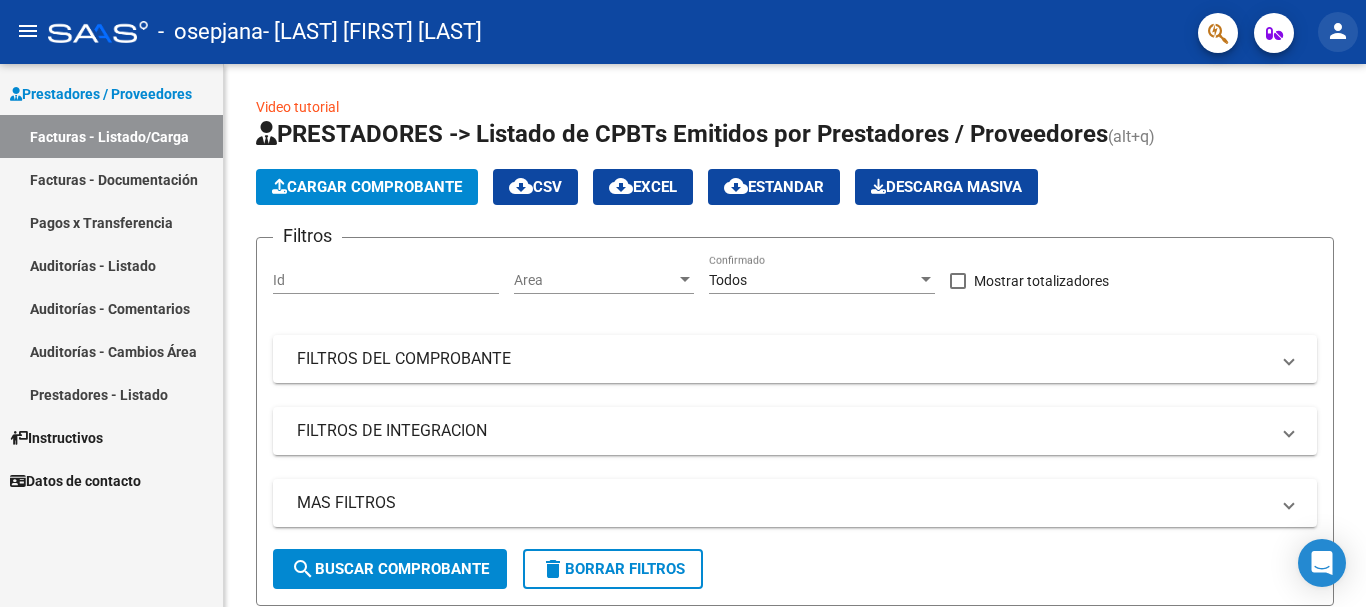 click on "person" 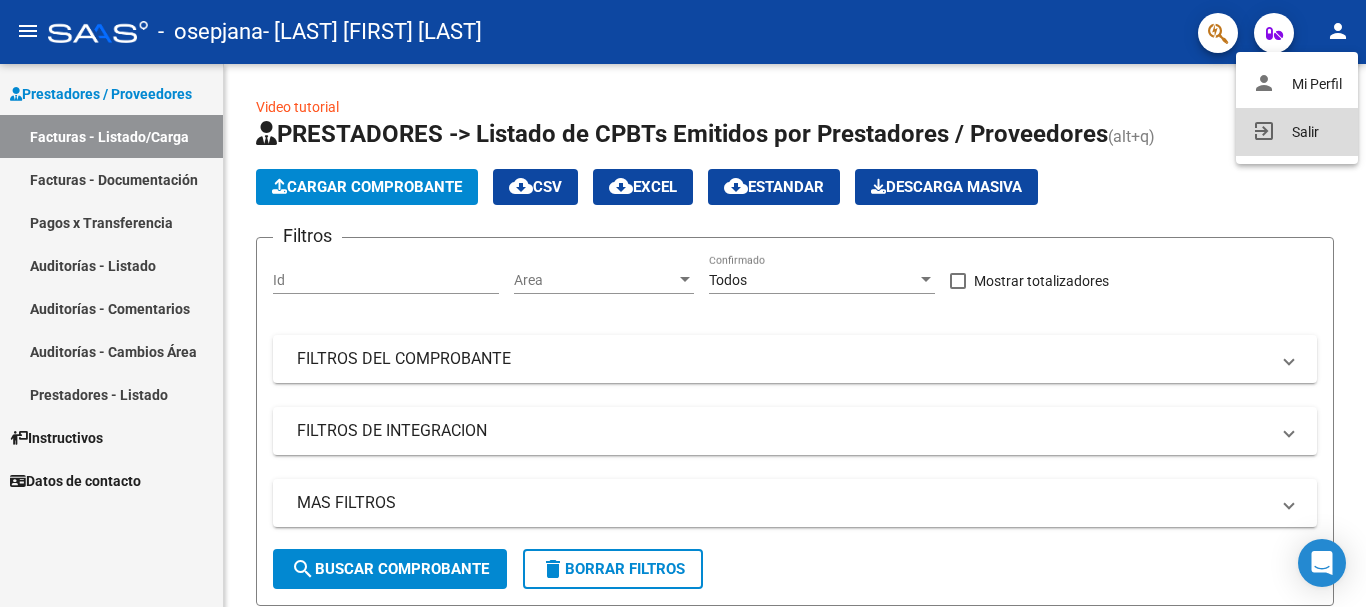 click on "exit_to_app  Salir" at bounding box center [1297, 132] 